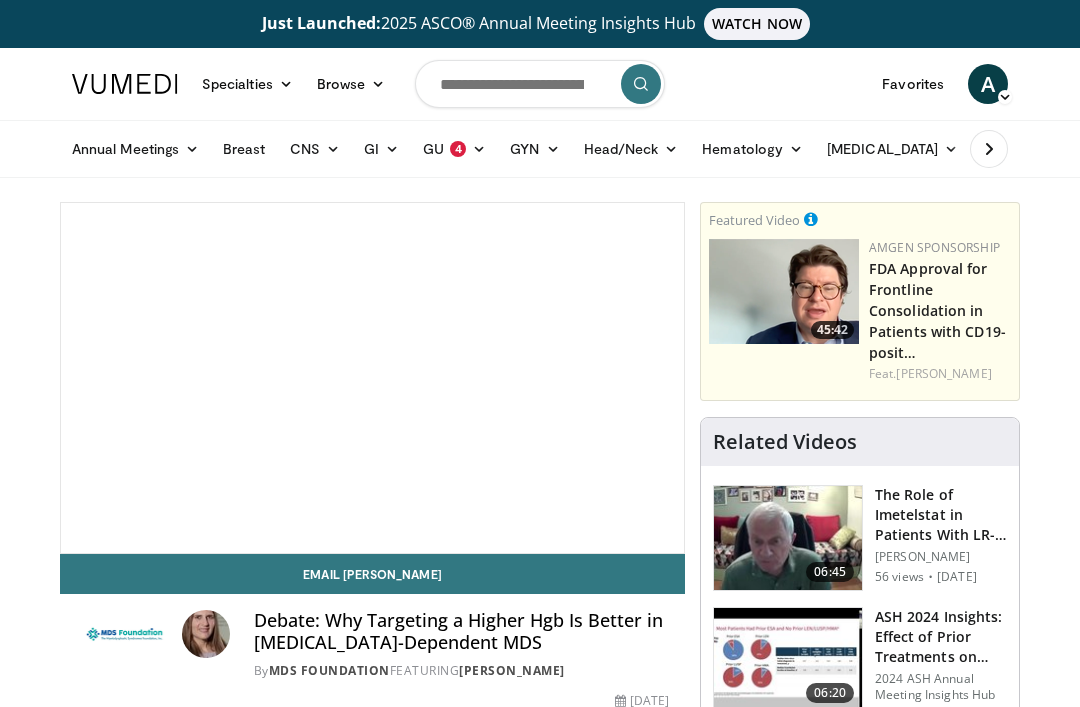 scroll, scrollTop: 0, scrollLeft: 0, axis: both 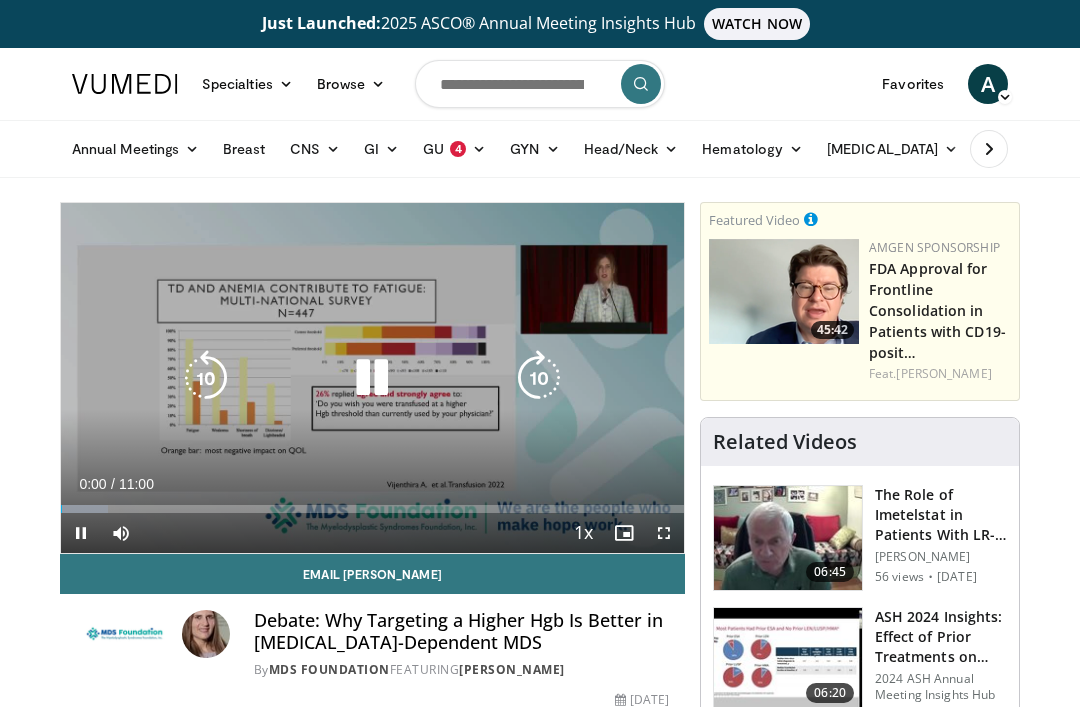 click on "10 seconds
Tap to unmute" at bounding box center (372, 378) 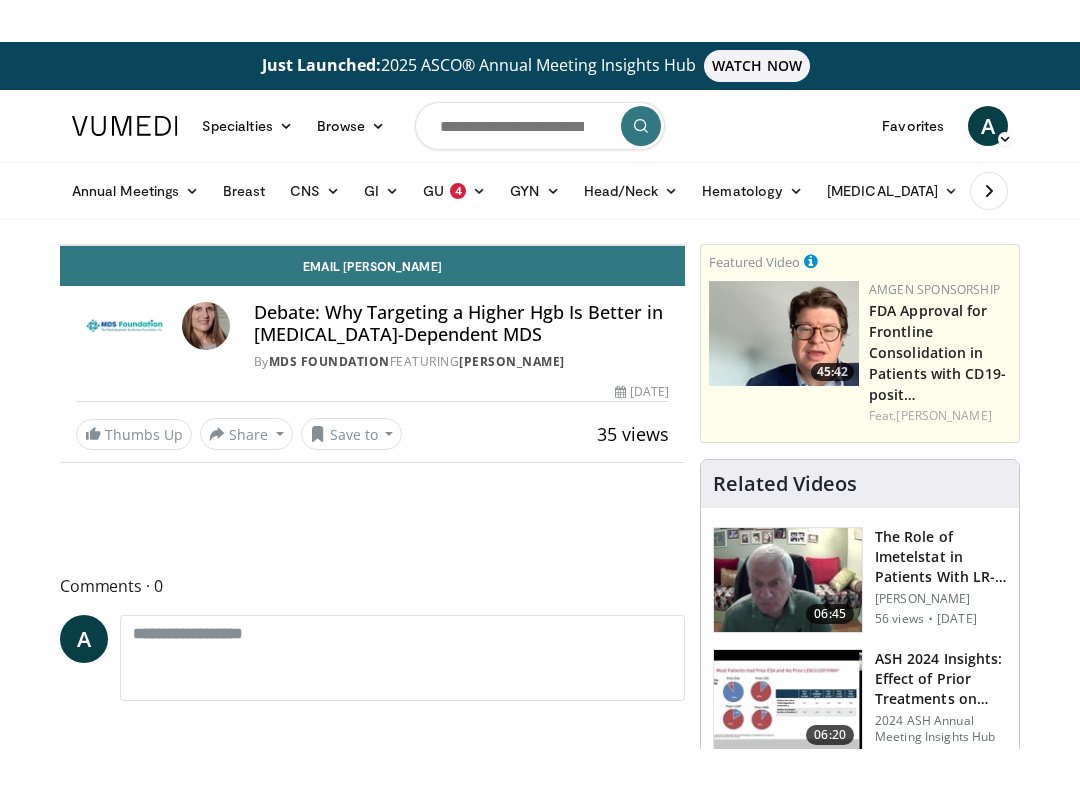 scroll, scrollTop: 20, scrollLeft: 0, axis: vertical 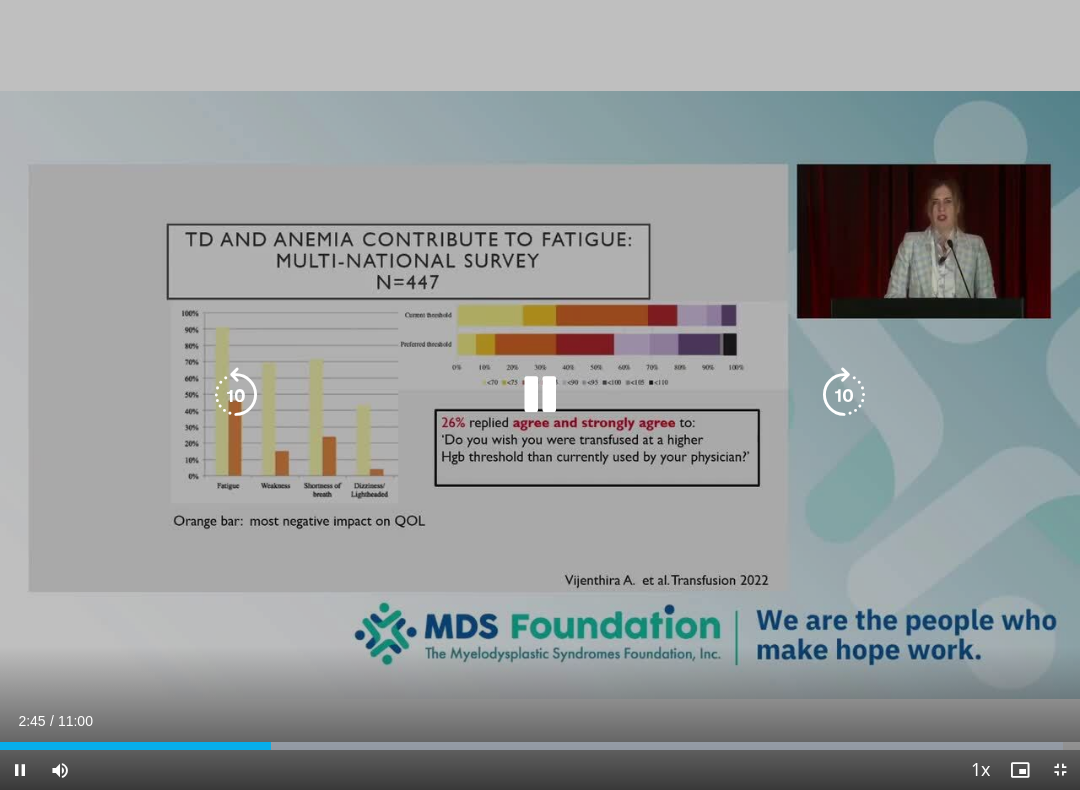 click on "10 seconds
Tap to unmute" at bounding box center [540, 395] 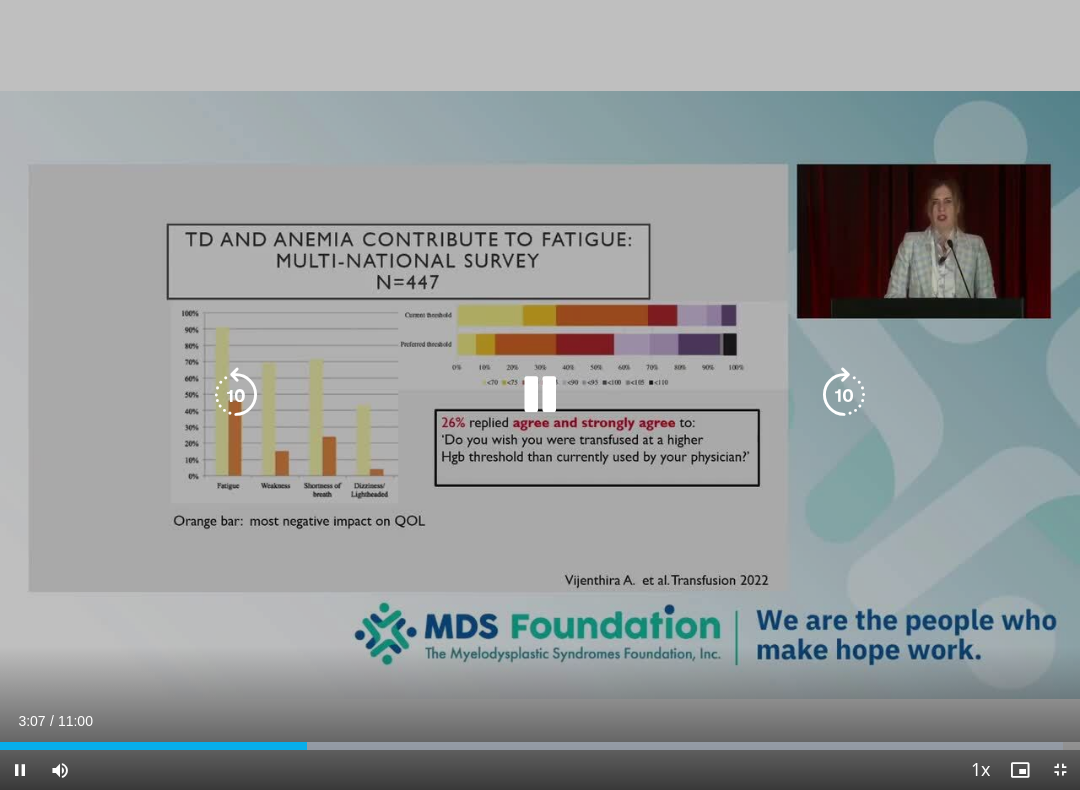 click at bounding box center [236, 395] 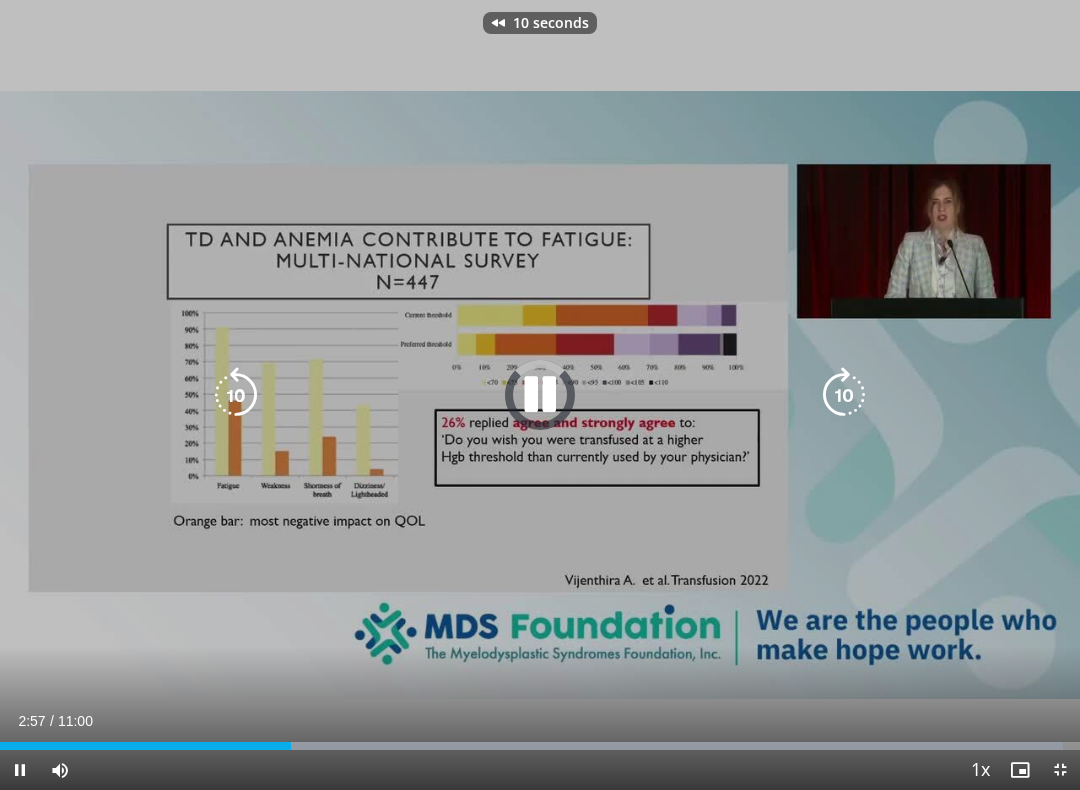 click at bounding box center (236, 395) 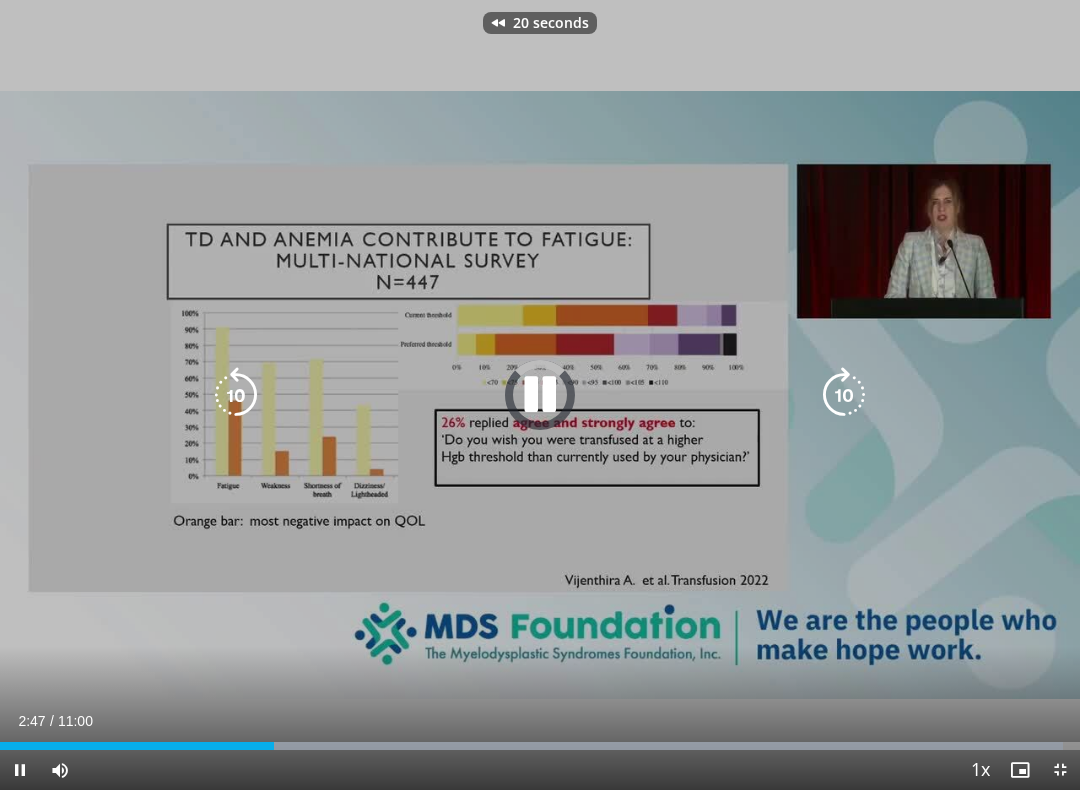 click at bounding box center (236, 395) 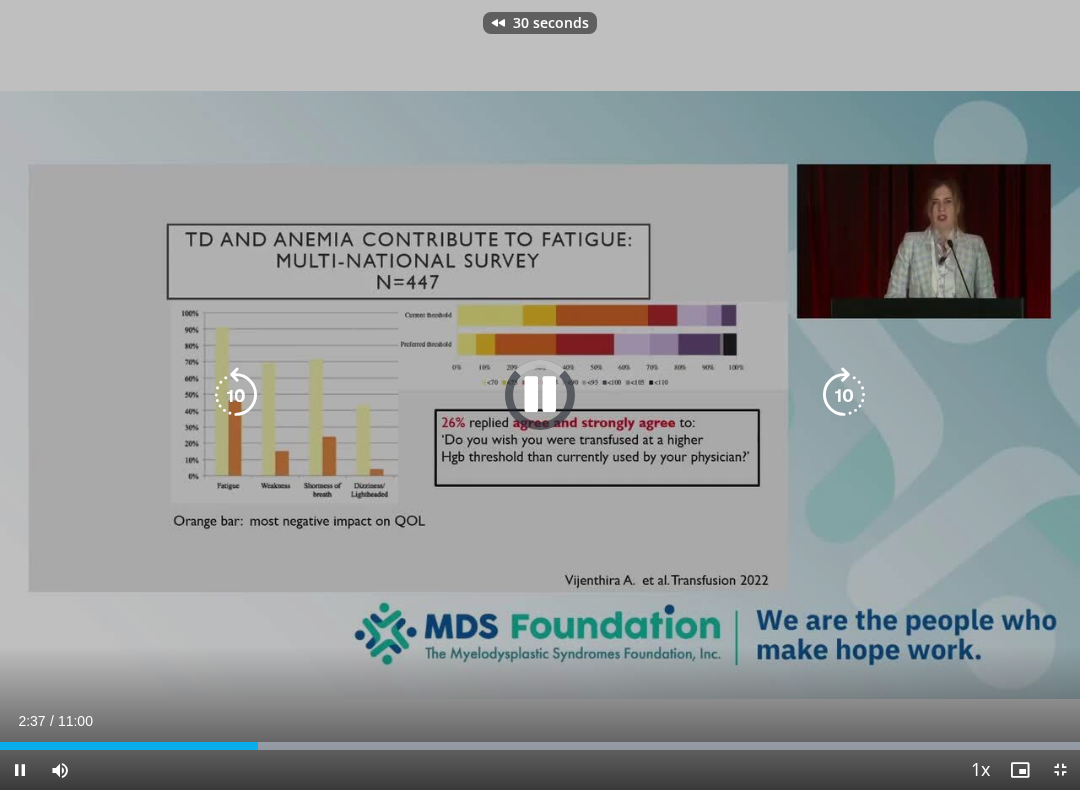 click at bounding box center (236, 395) 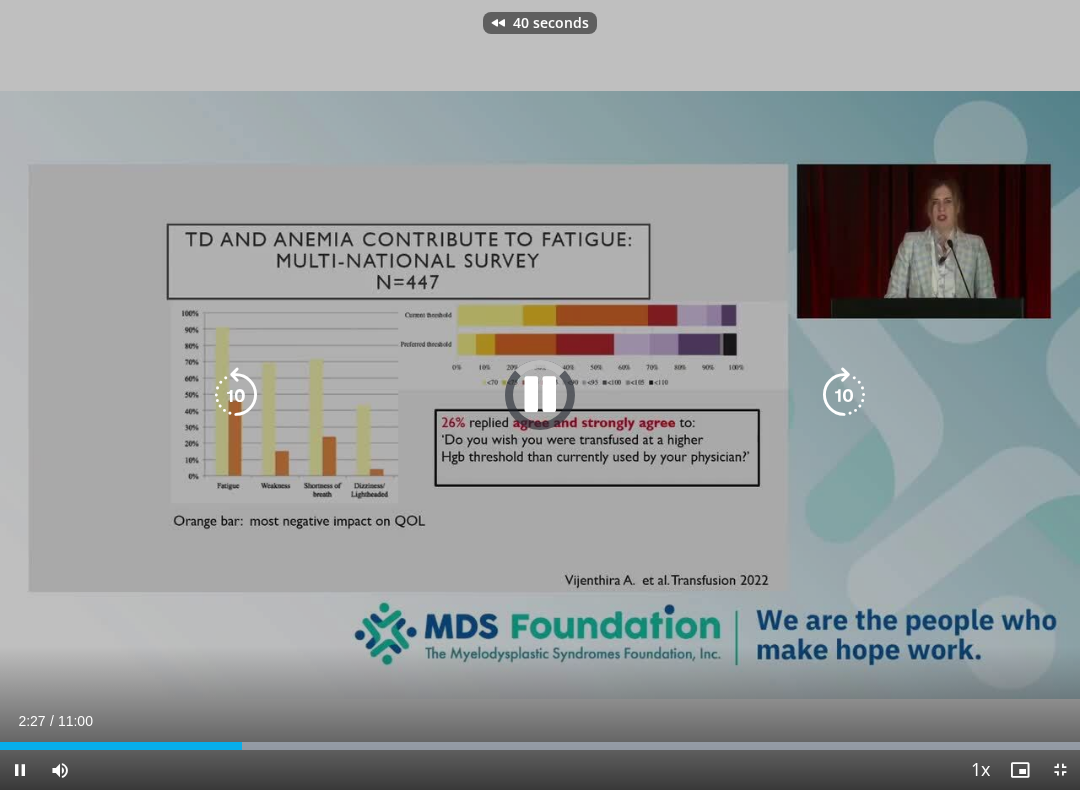 click at bounding box center (236, 395) 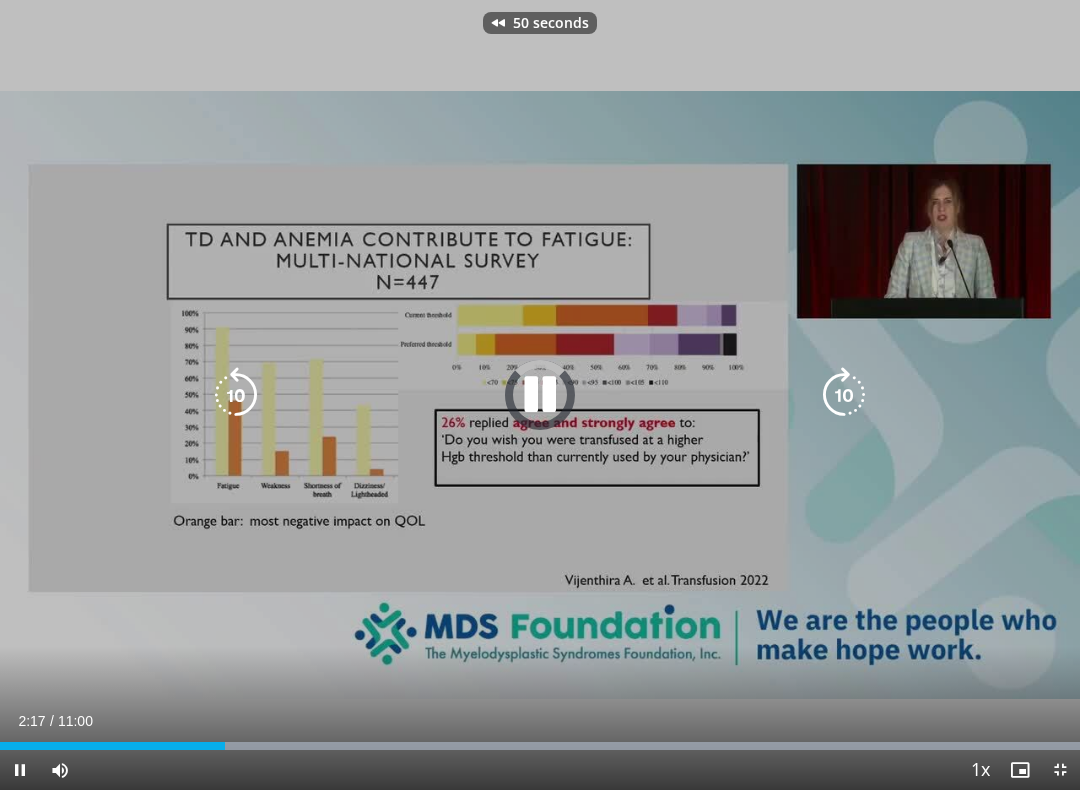 click at bounding box center [236, 395] 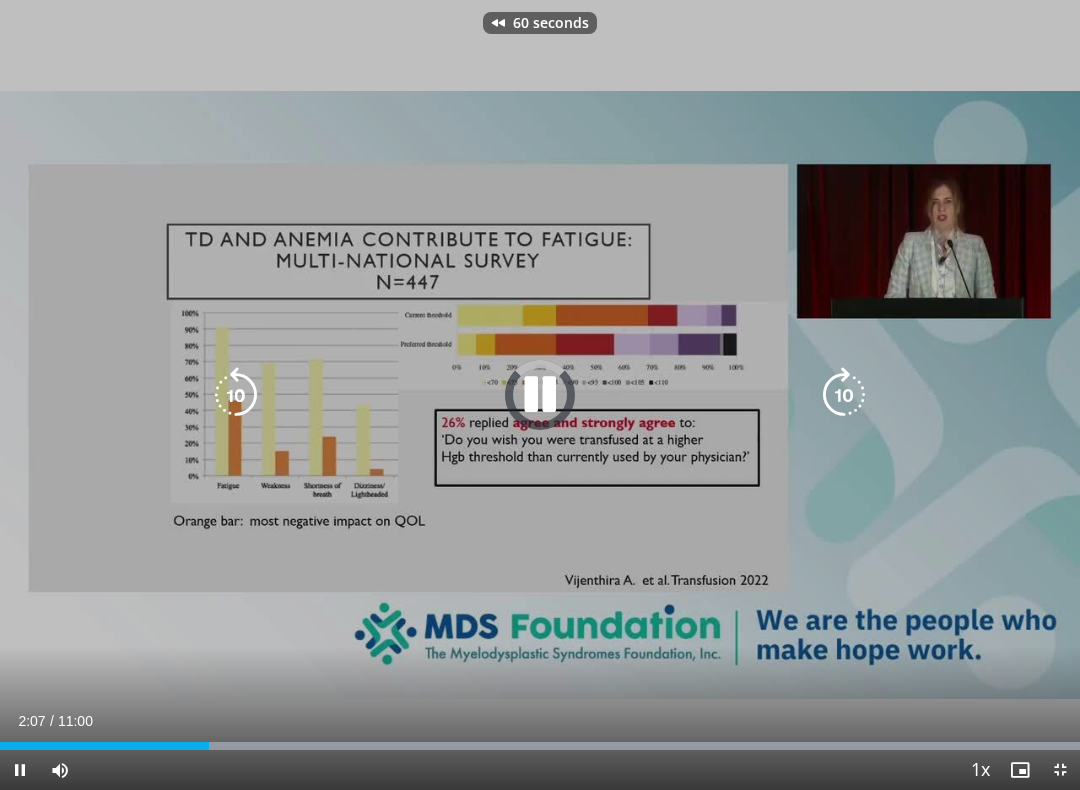 click at bounding box center (236, 395) 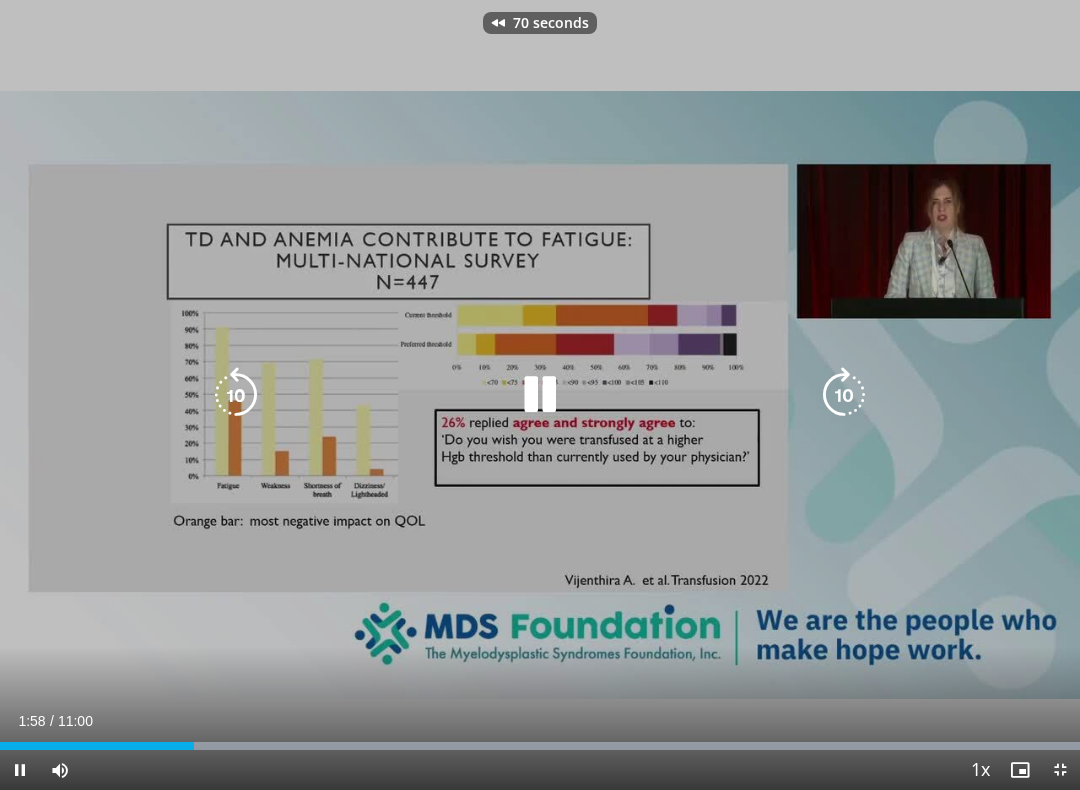 click at bounding box center [236, 395] 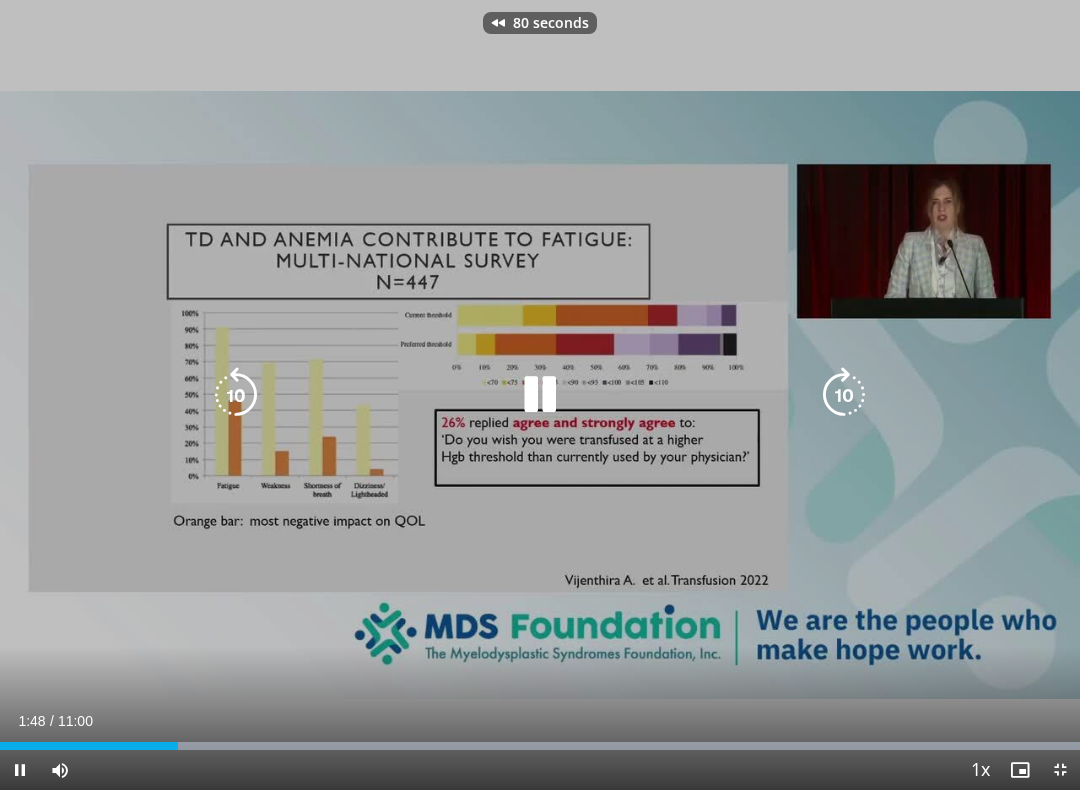 click at bounding box center [236, 395] 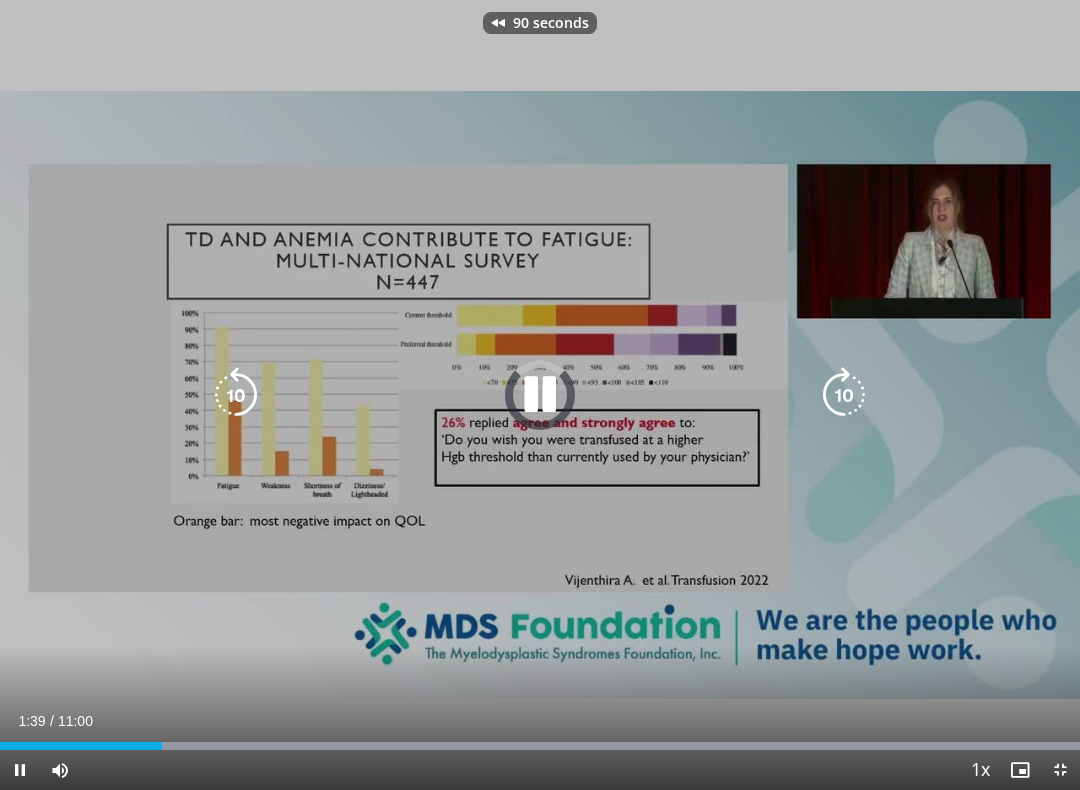 click at bounding box center [236, 395] 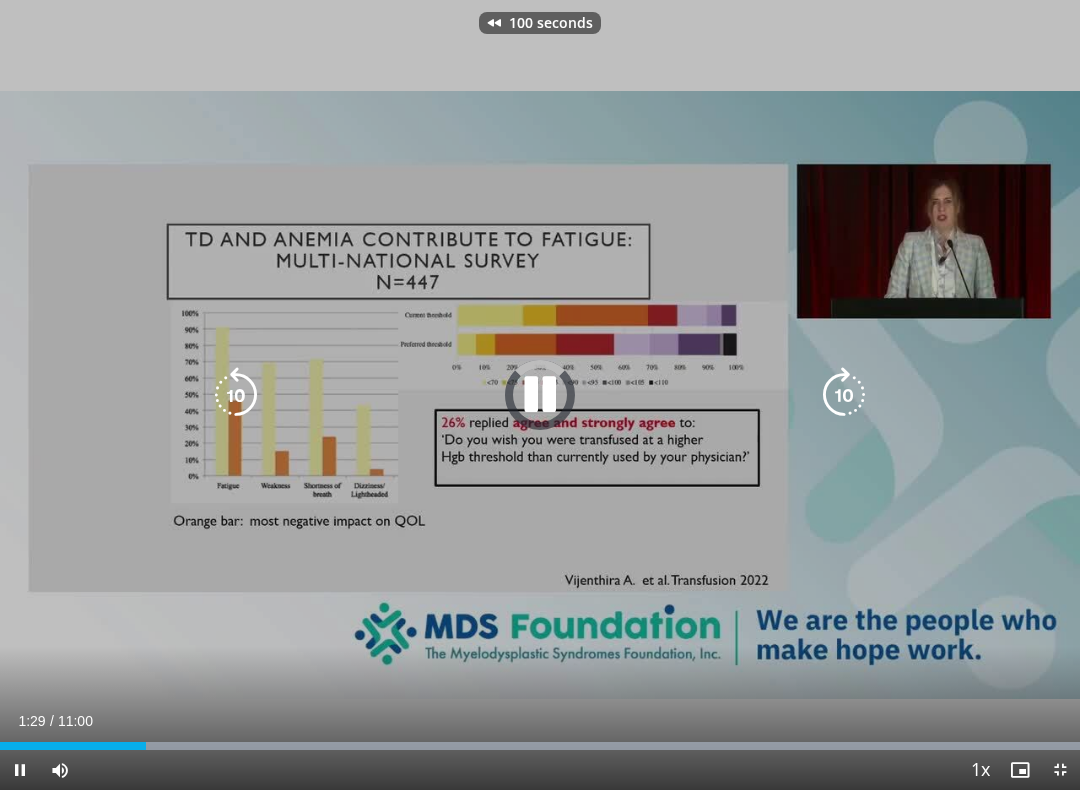 click at bounding box center [236, 395] 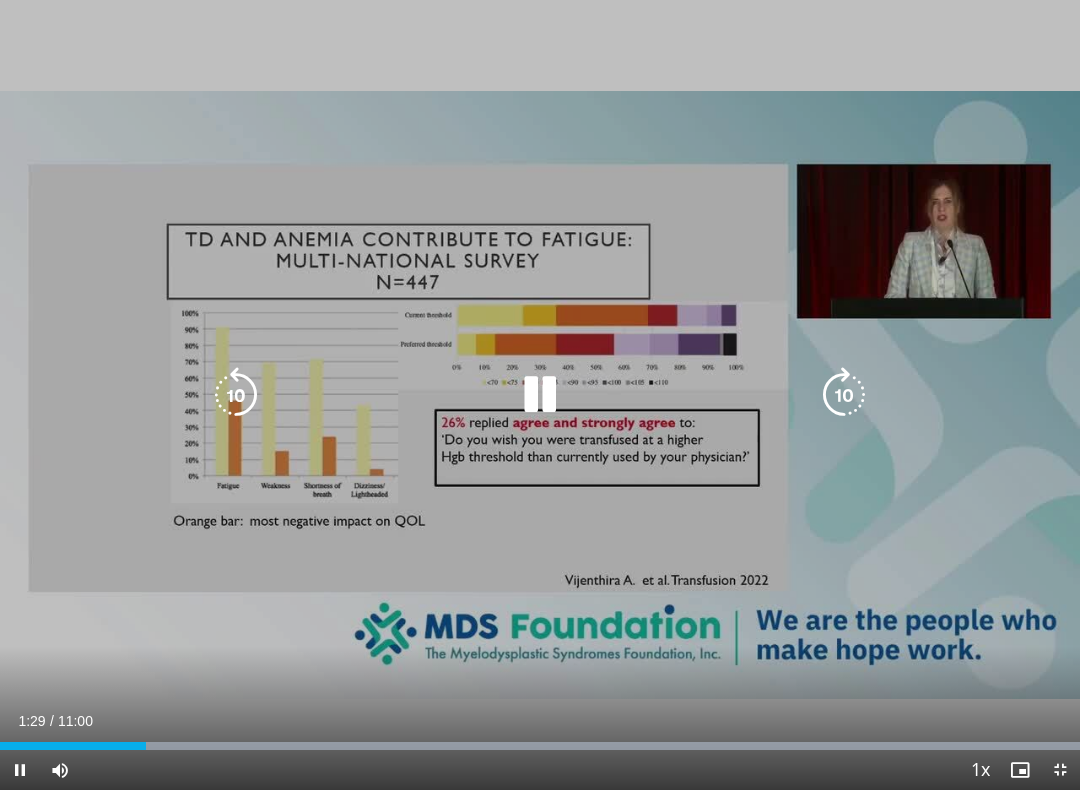 click at bounding box center [540, 395] 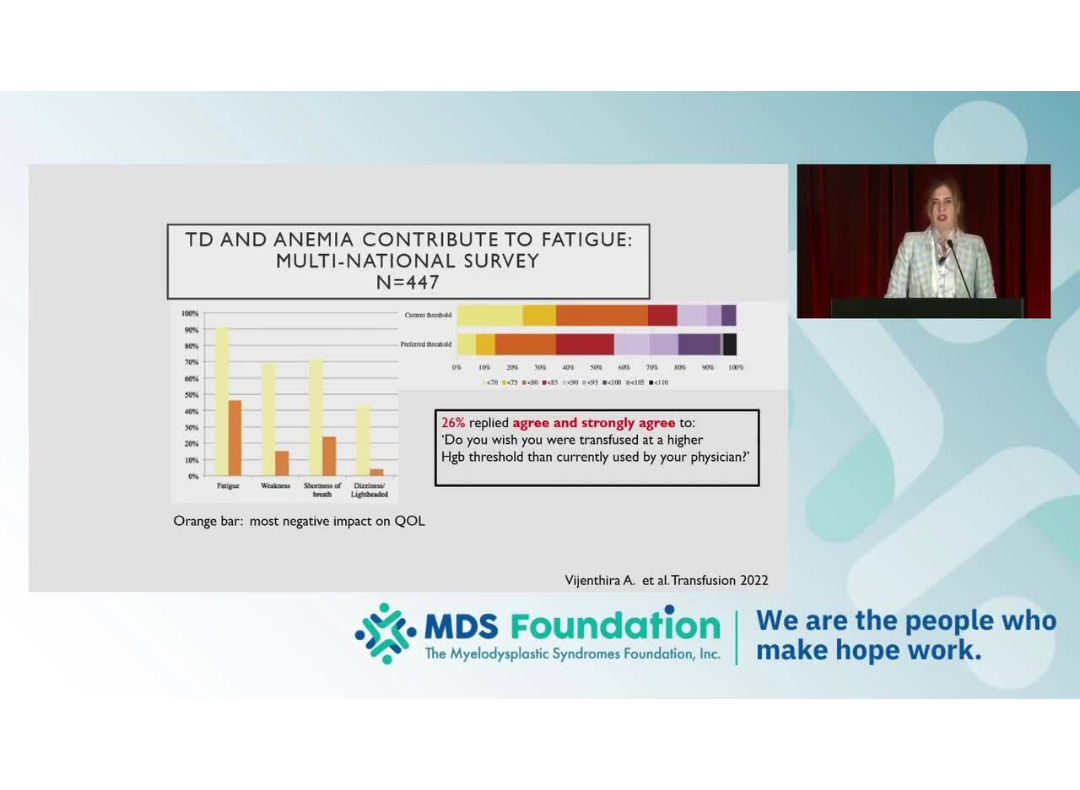 scroll, scrollTop: 0, scrollLeft: 0, axis: both 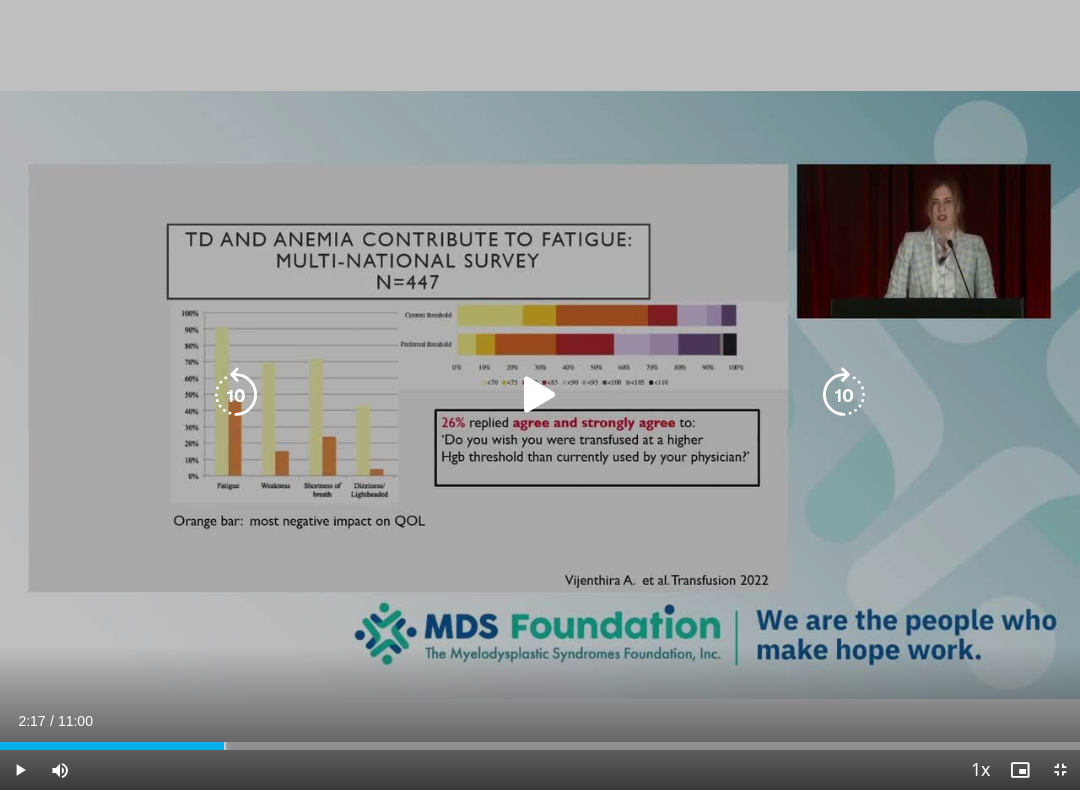 click at bounding box center (540, 395) 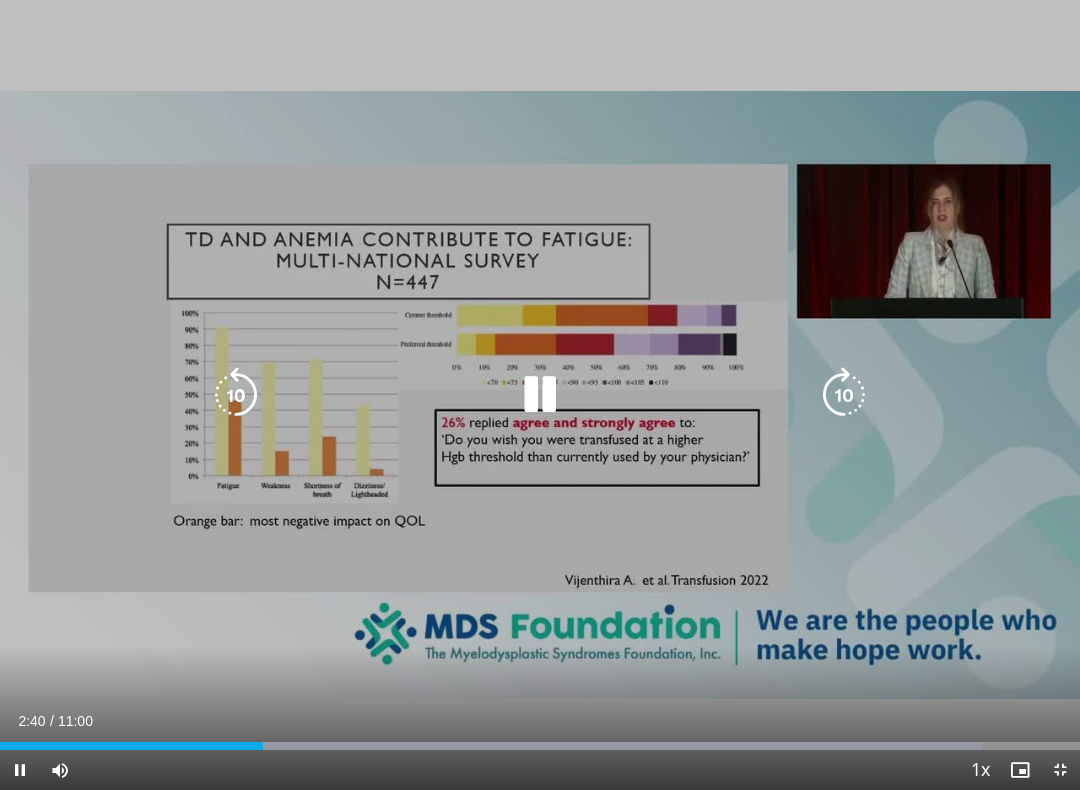 click at bounding box center [540, 395] 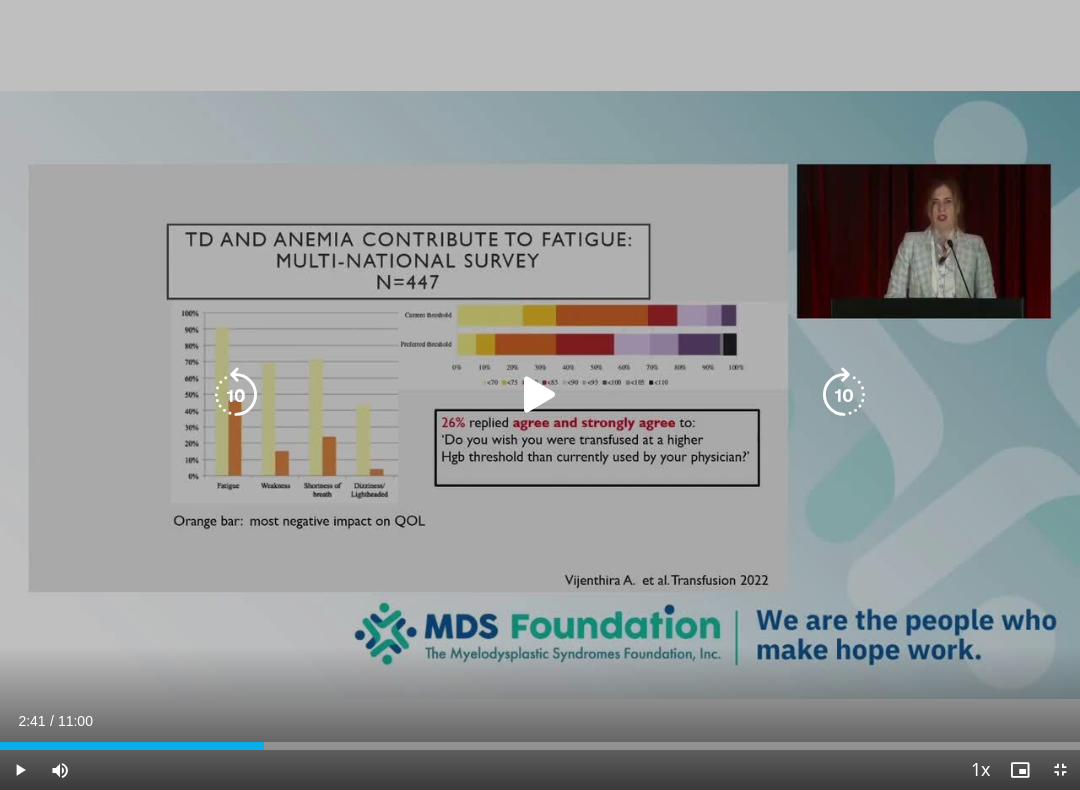 click at bounding box center [540, 395] 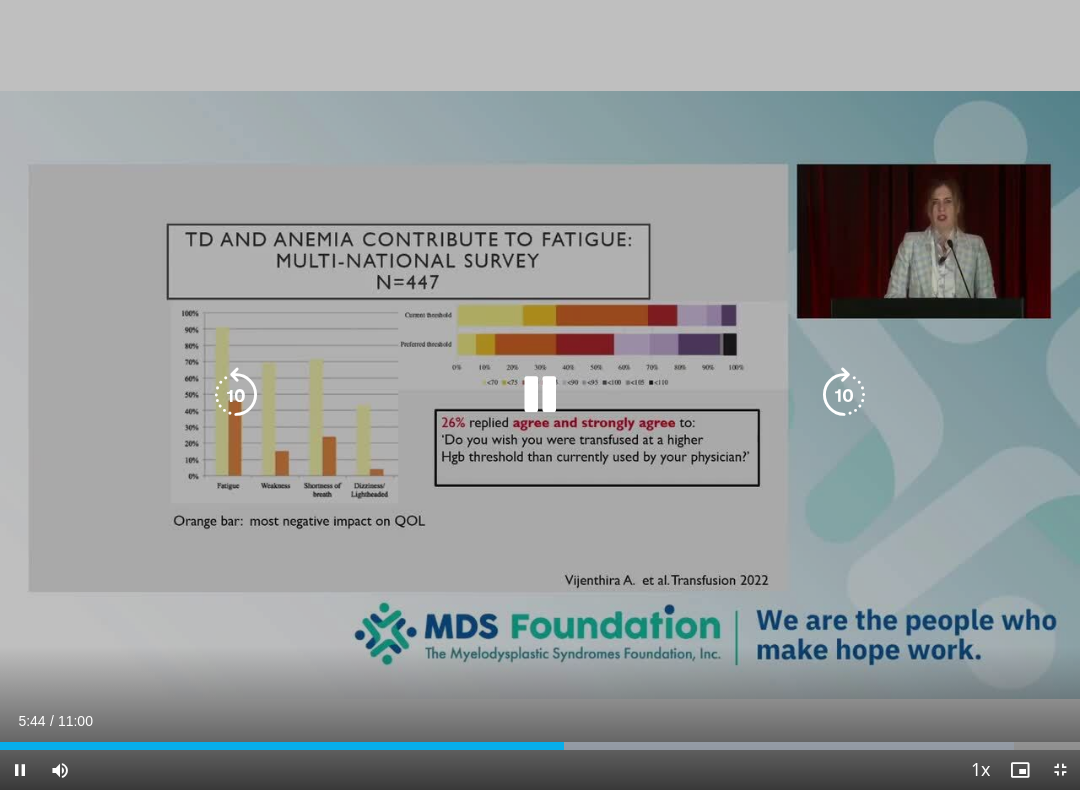 click at bounding box center [540, 395] 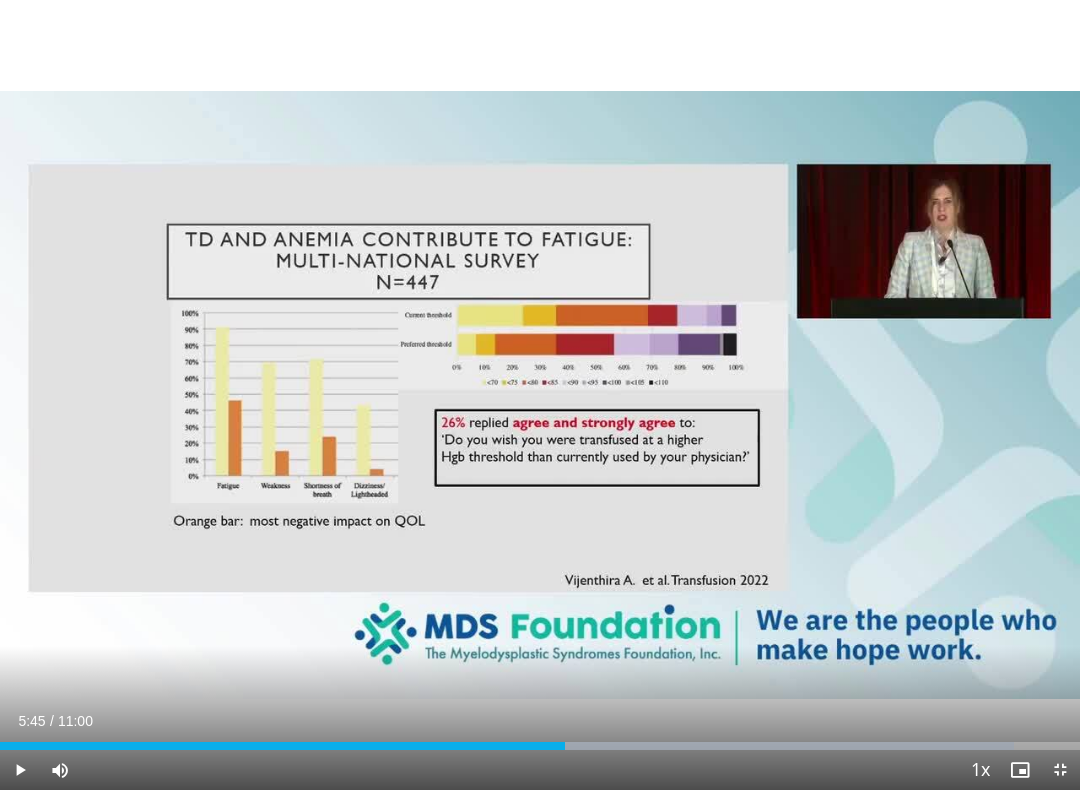 click on "110 seconds
Tap to unmute" at bounding box center [540, 395] 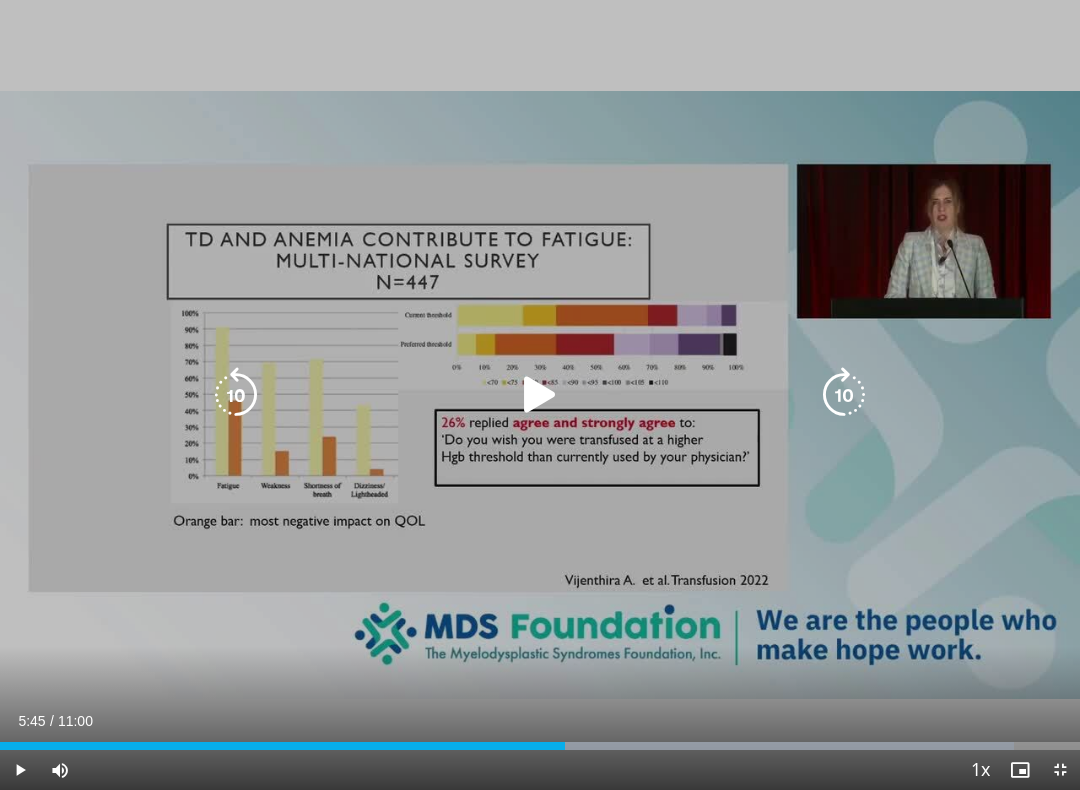 click at bounding box center [540, 395] 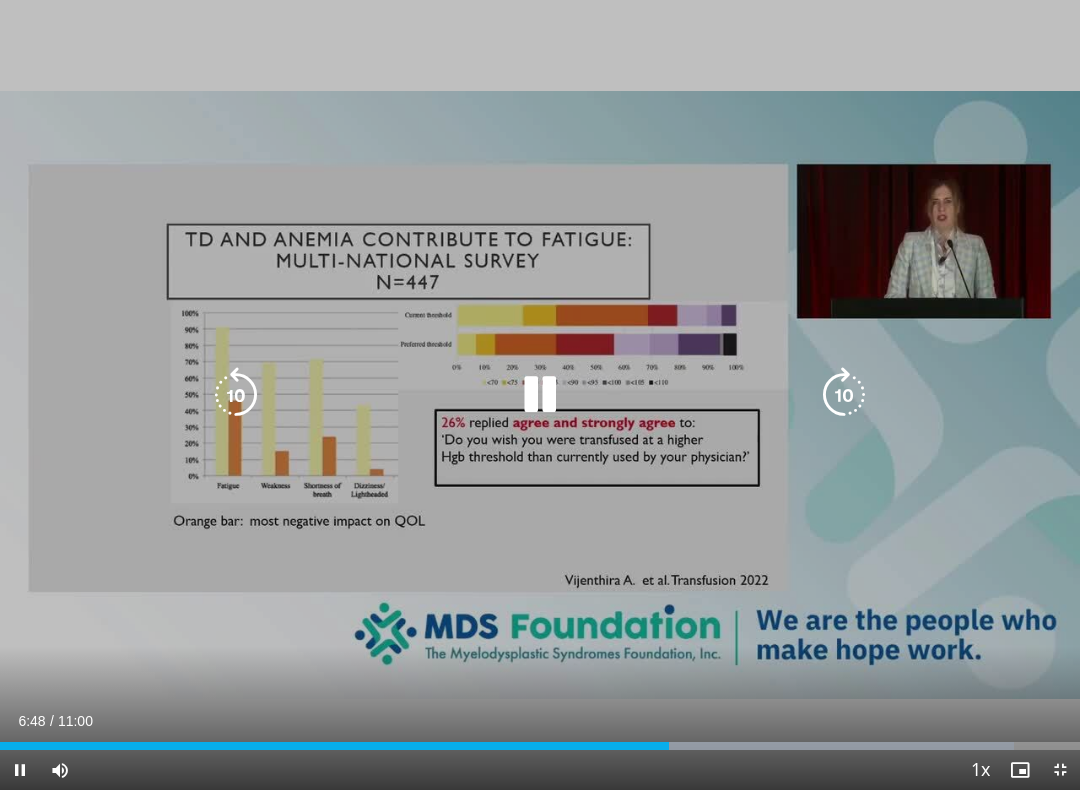 click at bounding box center [236, 395] 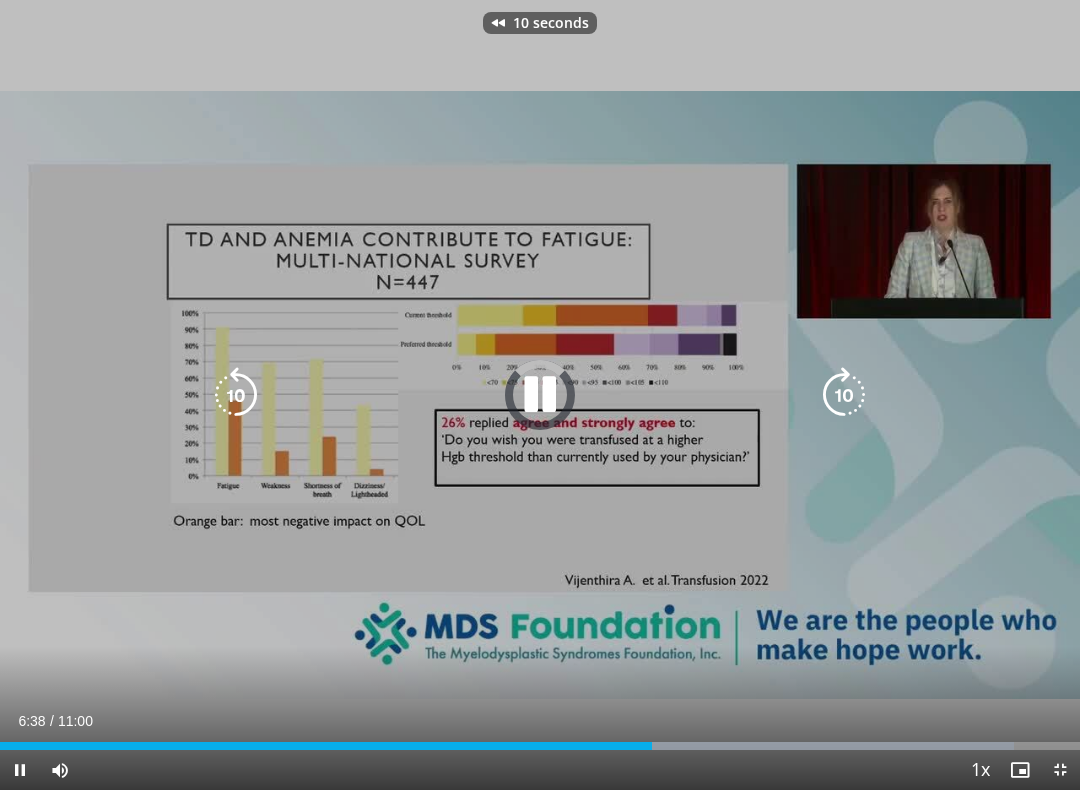 click at bounding box center [236, 395] 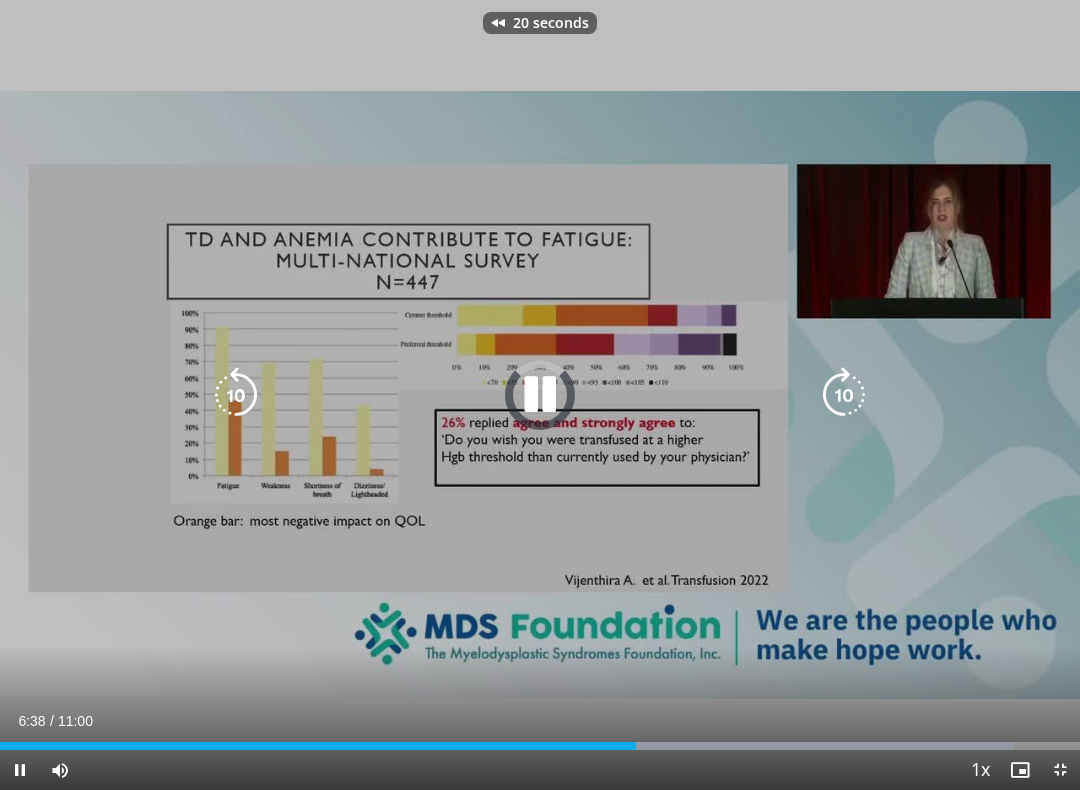 click at bounding box center (236, 395) 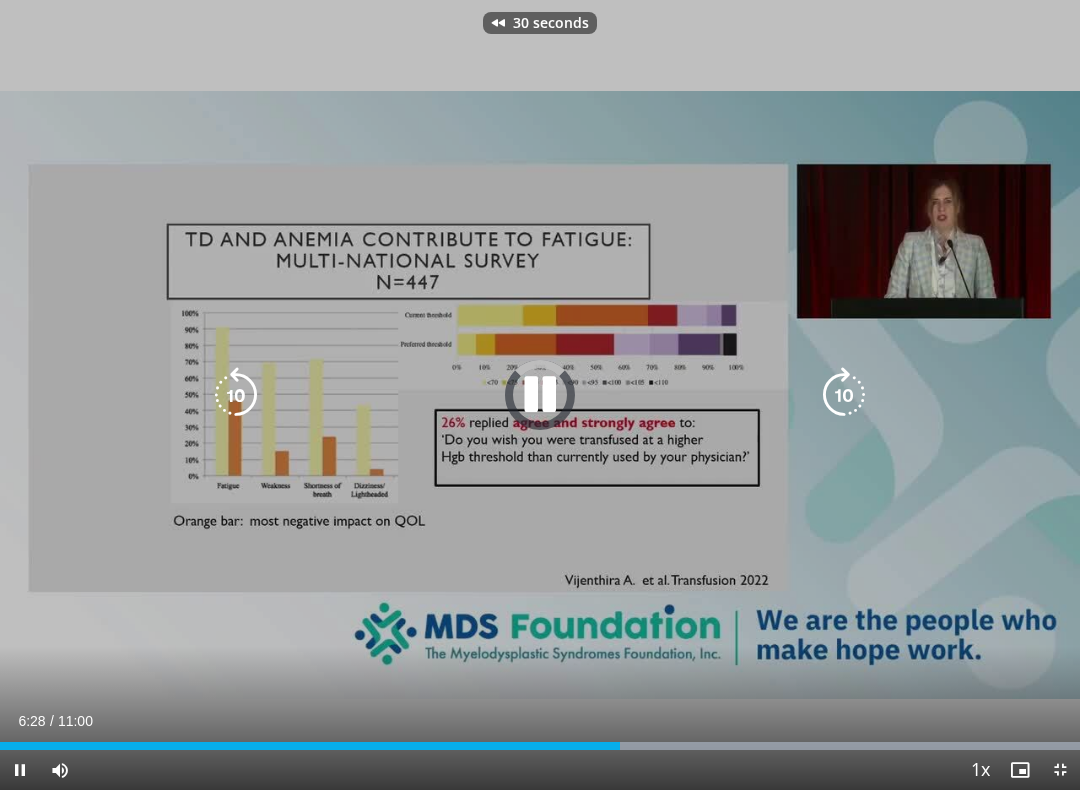 click at bounding box center (236, 395) 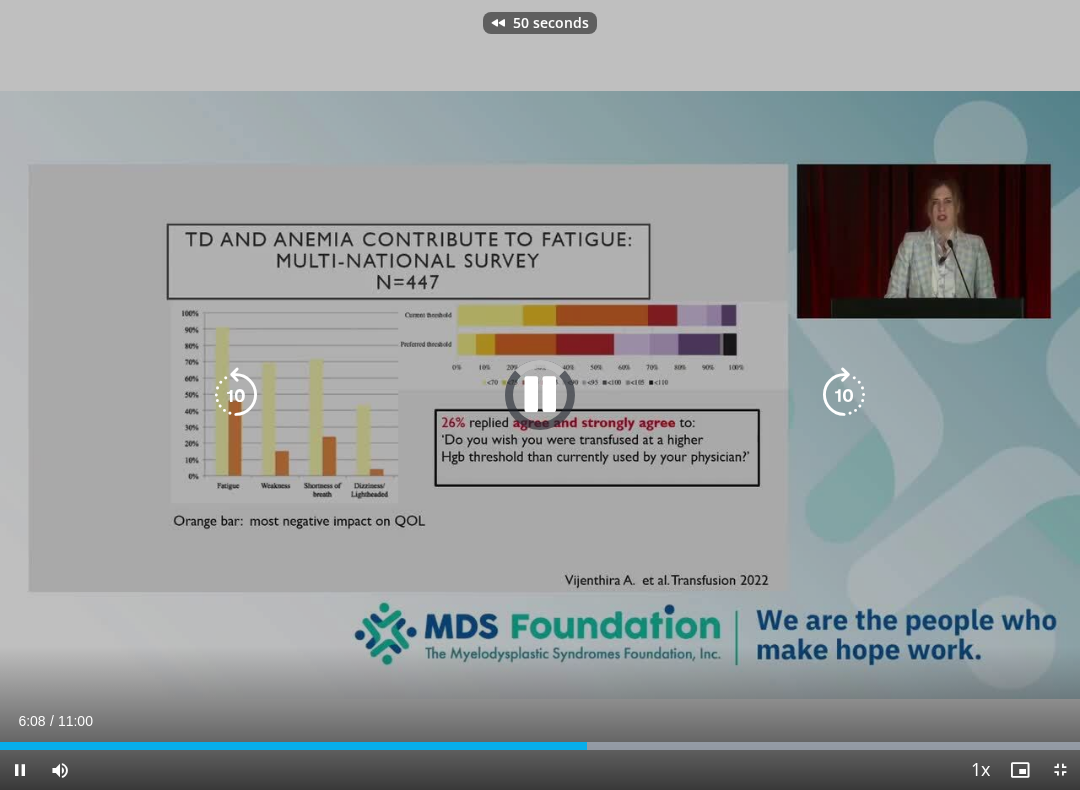 click at bounding box center (236, 395) 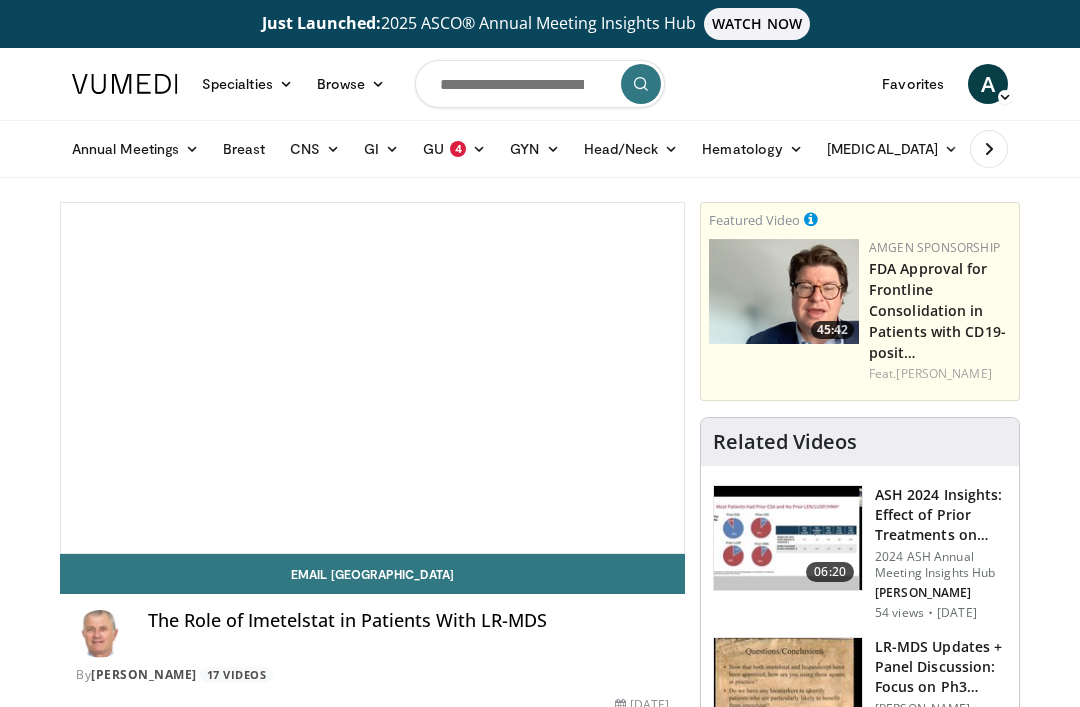 scroll, scrollTop: 0, scrollLeft: 0, axis: both 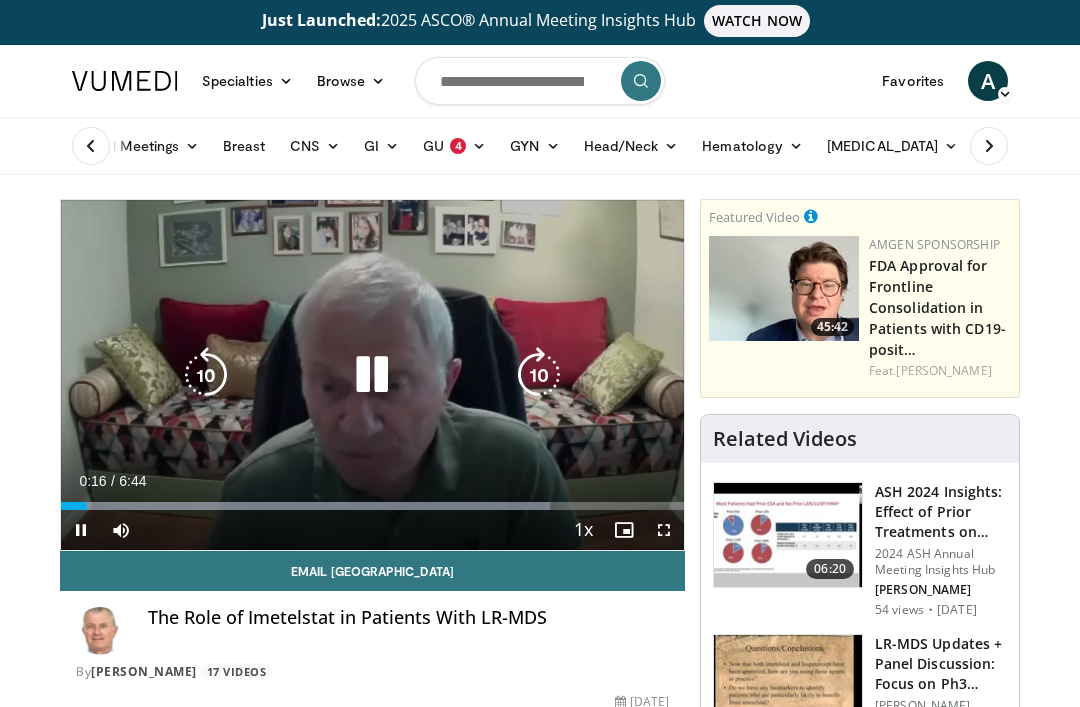 click at bounding box center [372, 375] 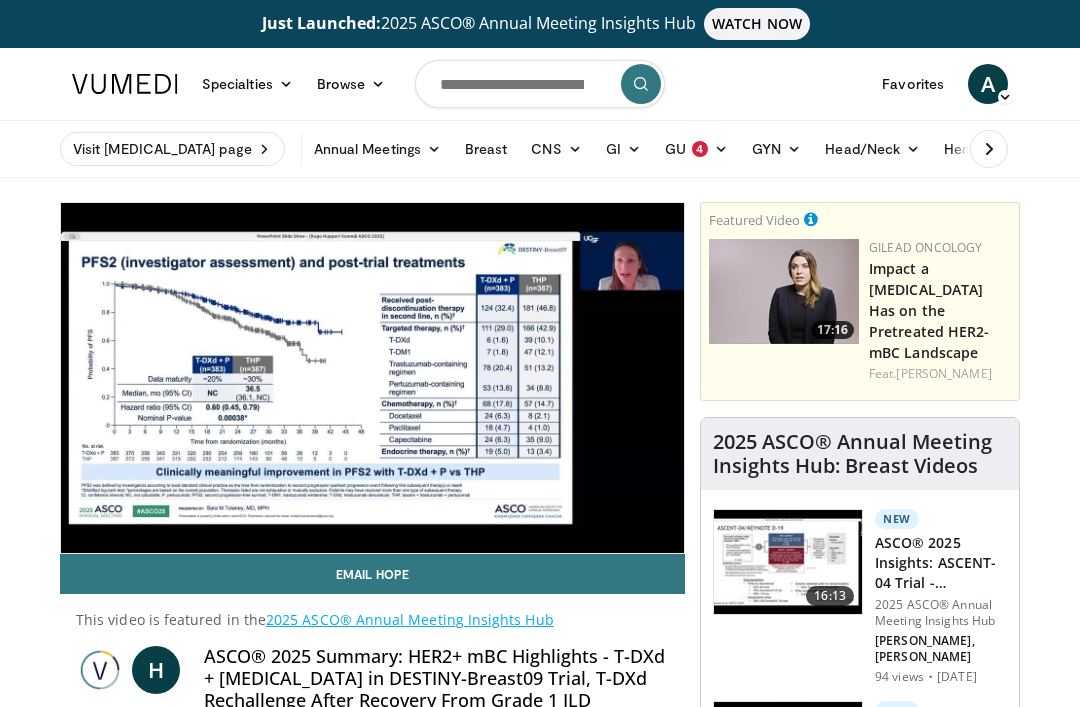 scroll, scrollTop: 0, scrollLeft: 0, axis: both 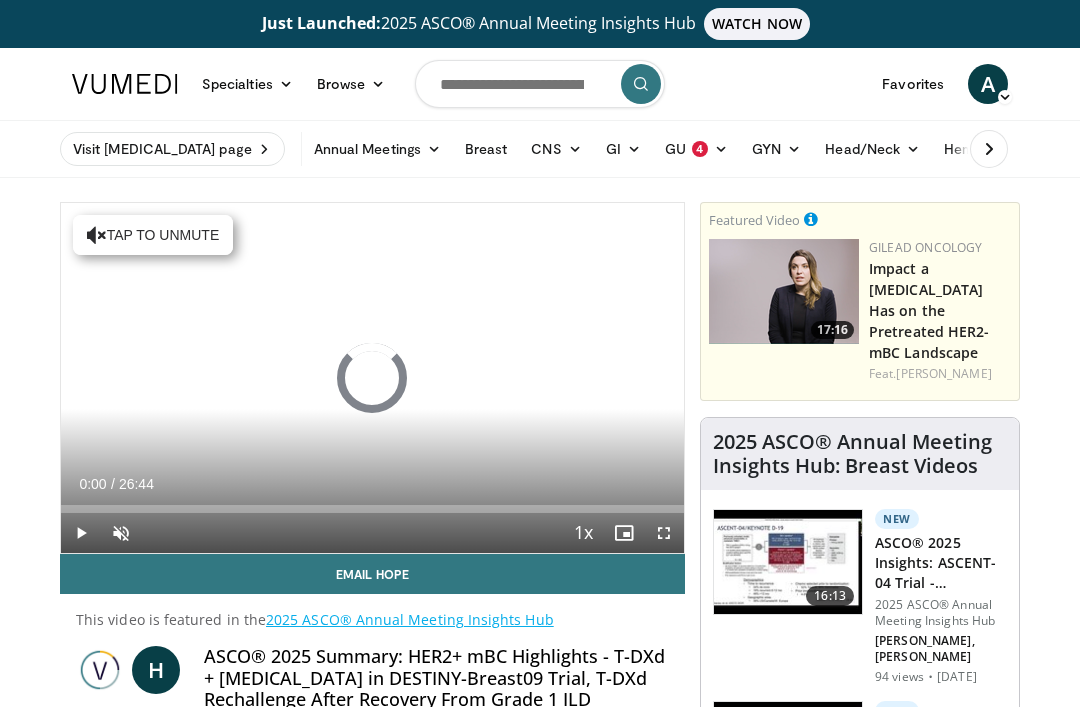 click at bounding box center (141, 532) 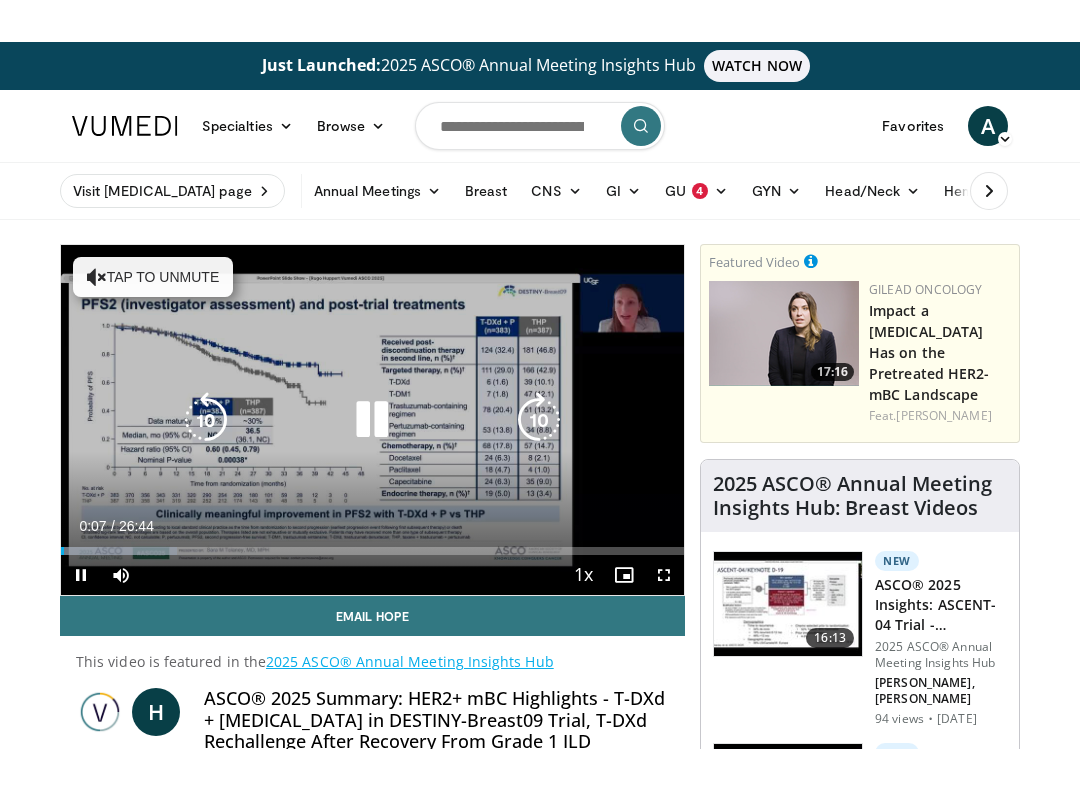 scroll, scrollTop: 20, scrollLeft: 0, axis: vertical 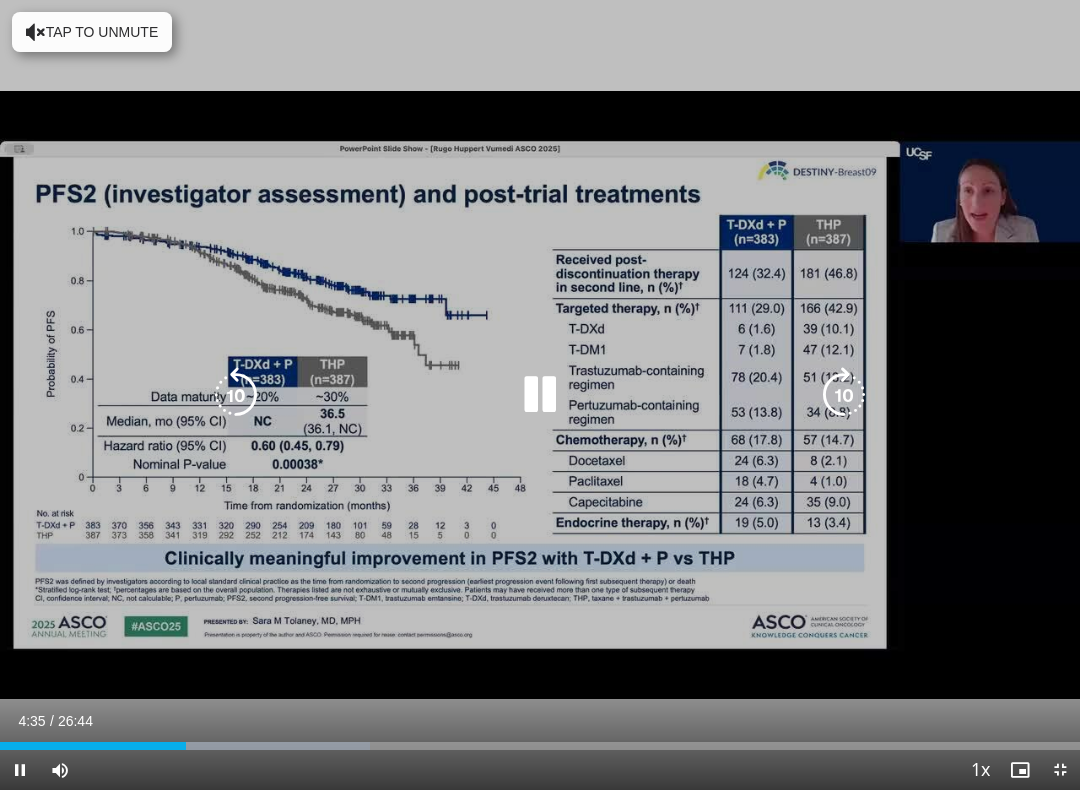 click at bounding box center (540, 395) 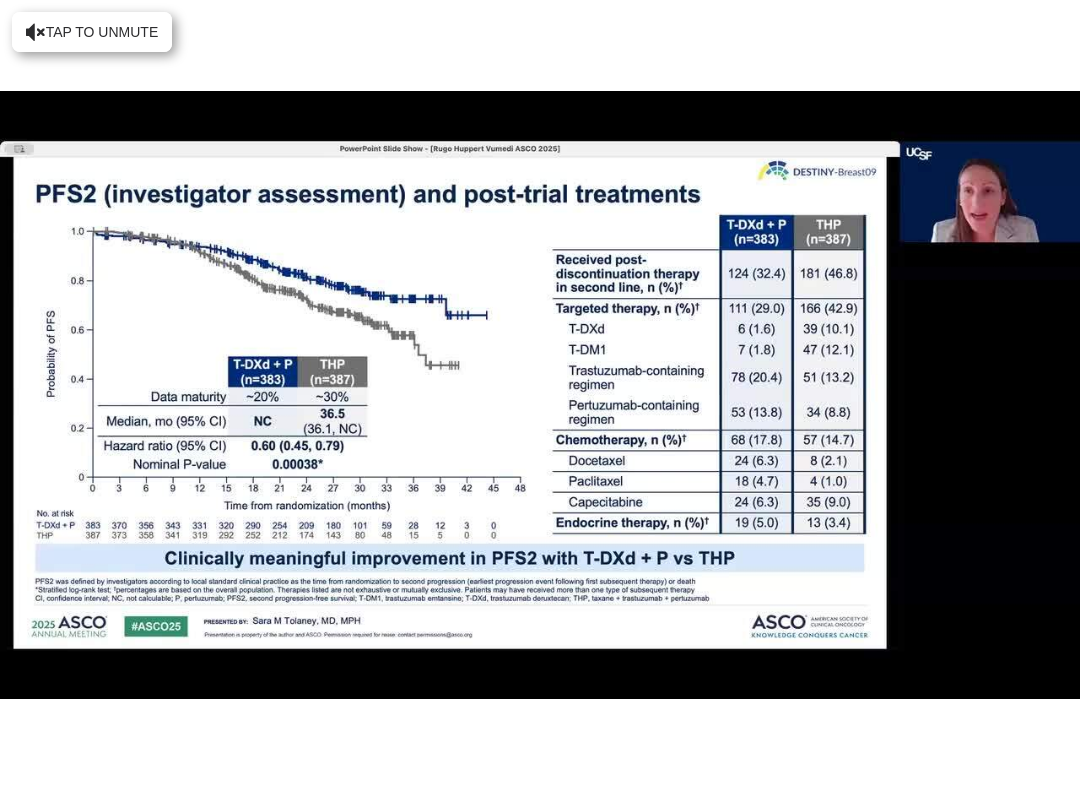 scroll, scrollTop: 0, scrollLeft: 0, axis: both 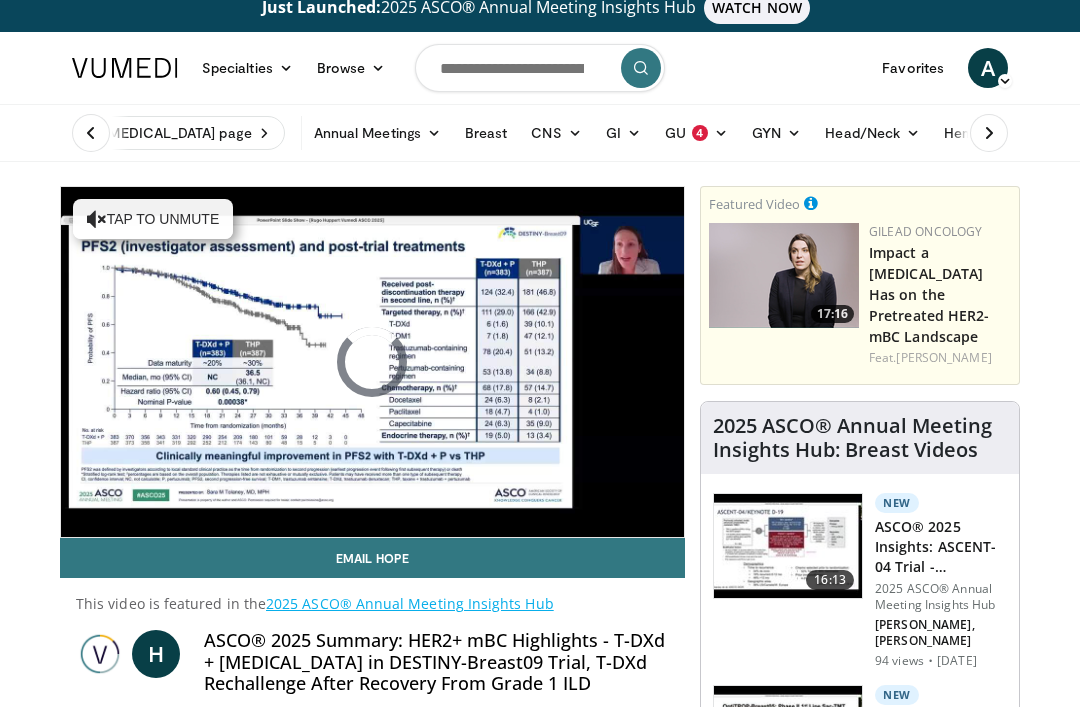 click on "Tap to unmute" at bounding box center (153, 219) 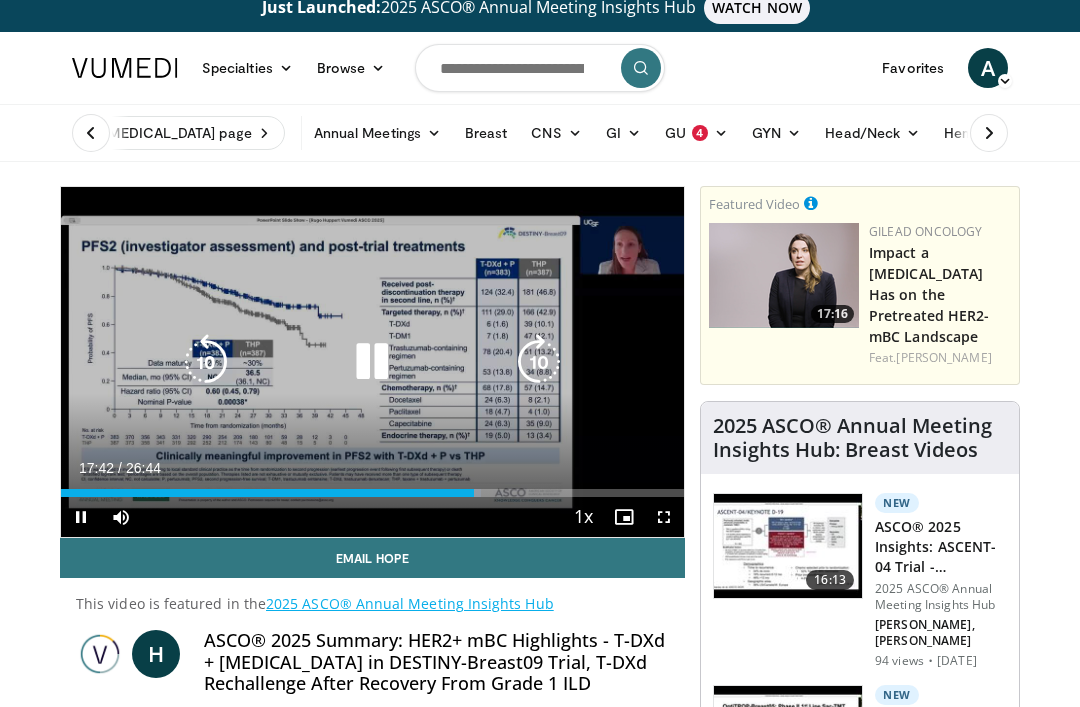 click at bounding box center [664, 517] 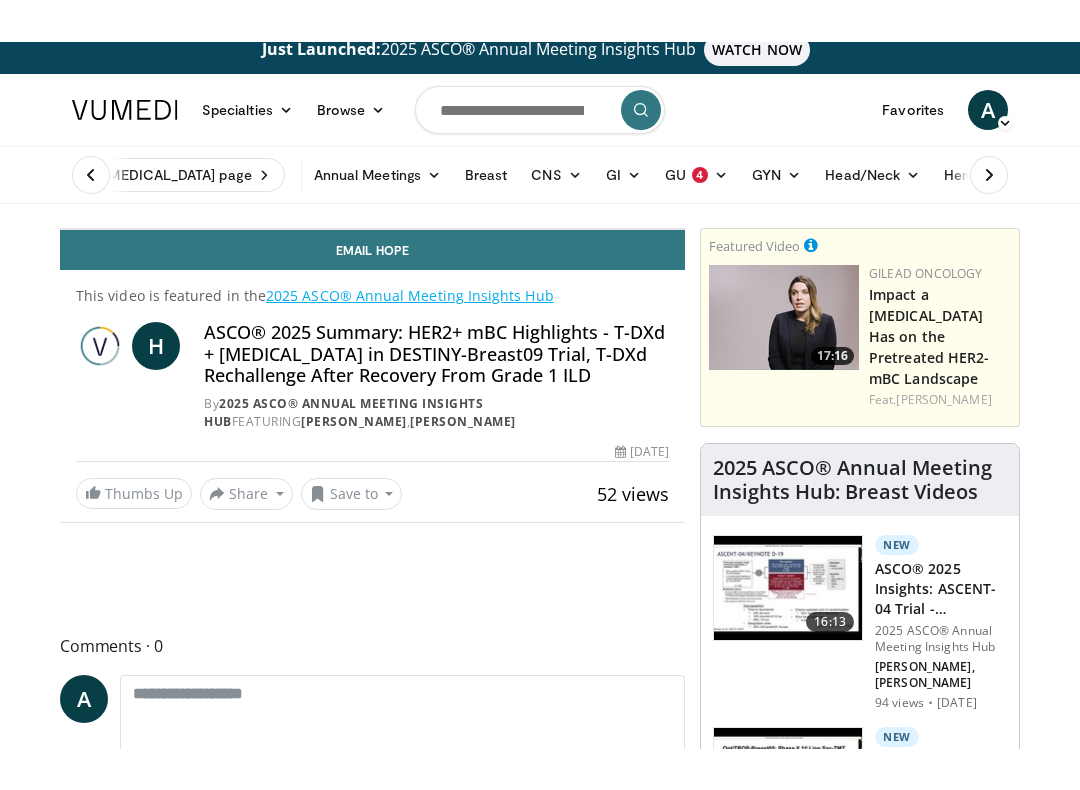scroll, scrollTop: 20, scrollLeft: 0, axis: vertical 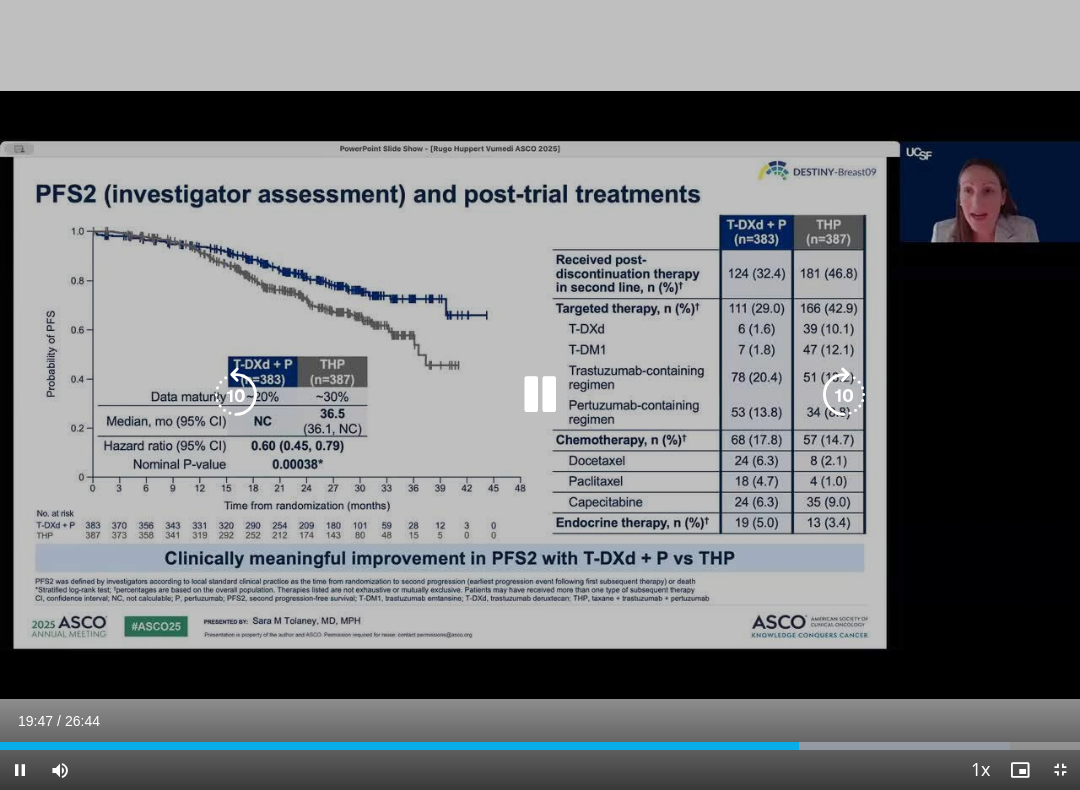 click at bounding box center [540, 395] 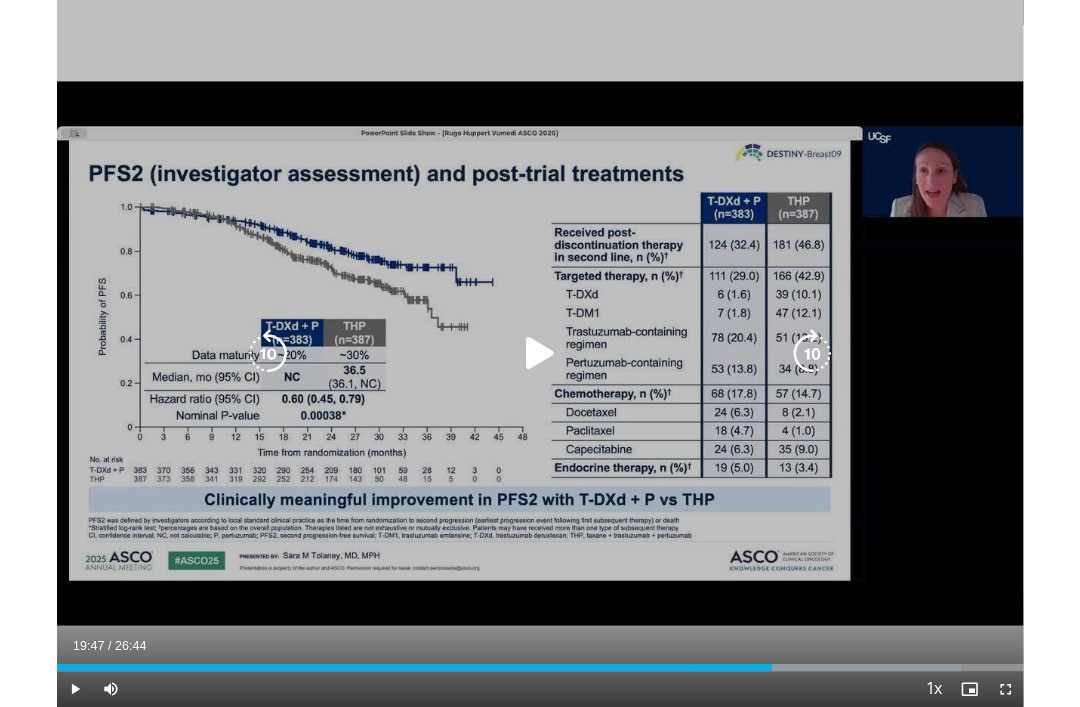 scroll, scrollTop: 16, scrollLeft: 0, axis: vertical 